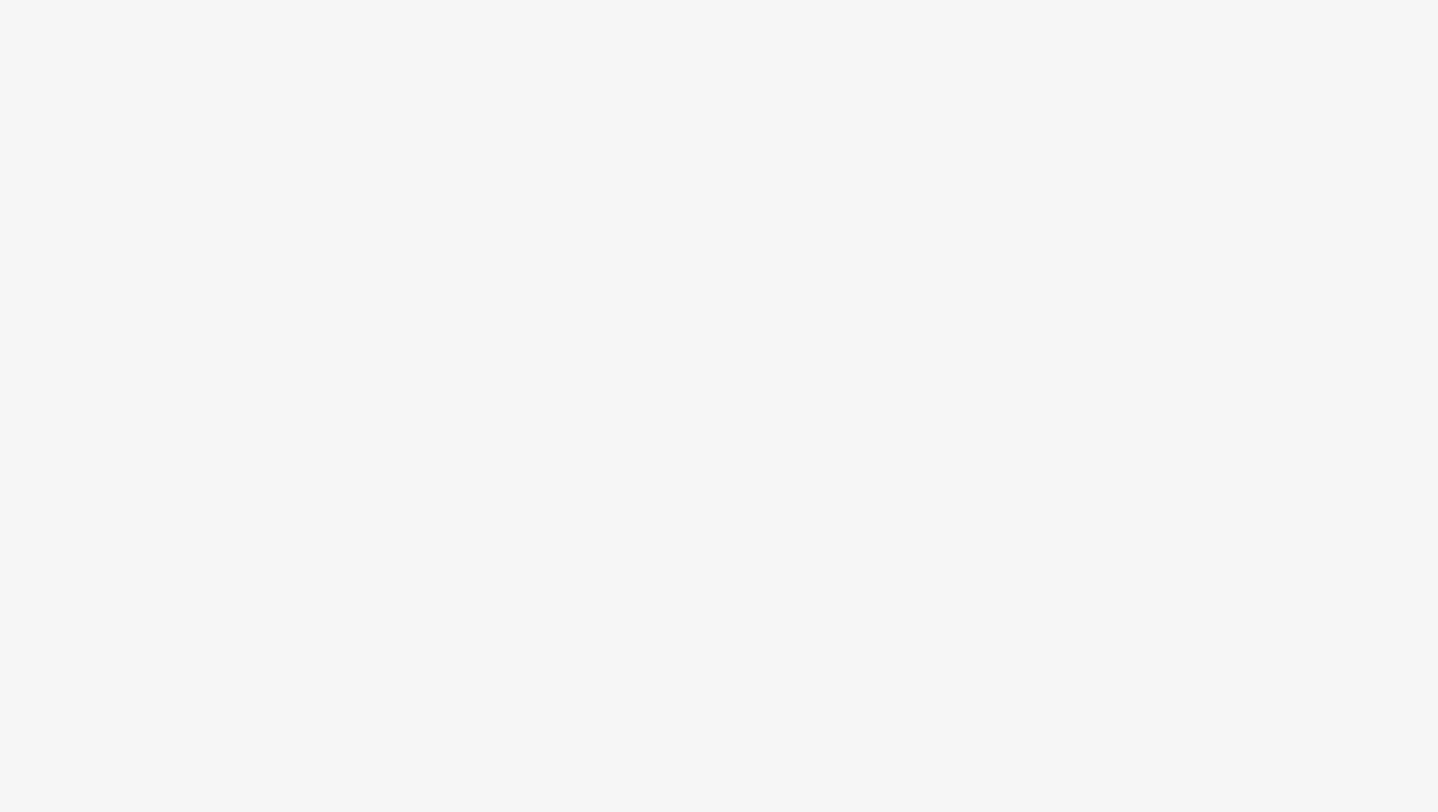 scroll, scrollTop: 0, scrollLeft: 0, axis: both 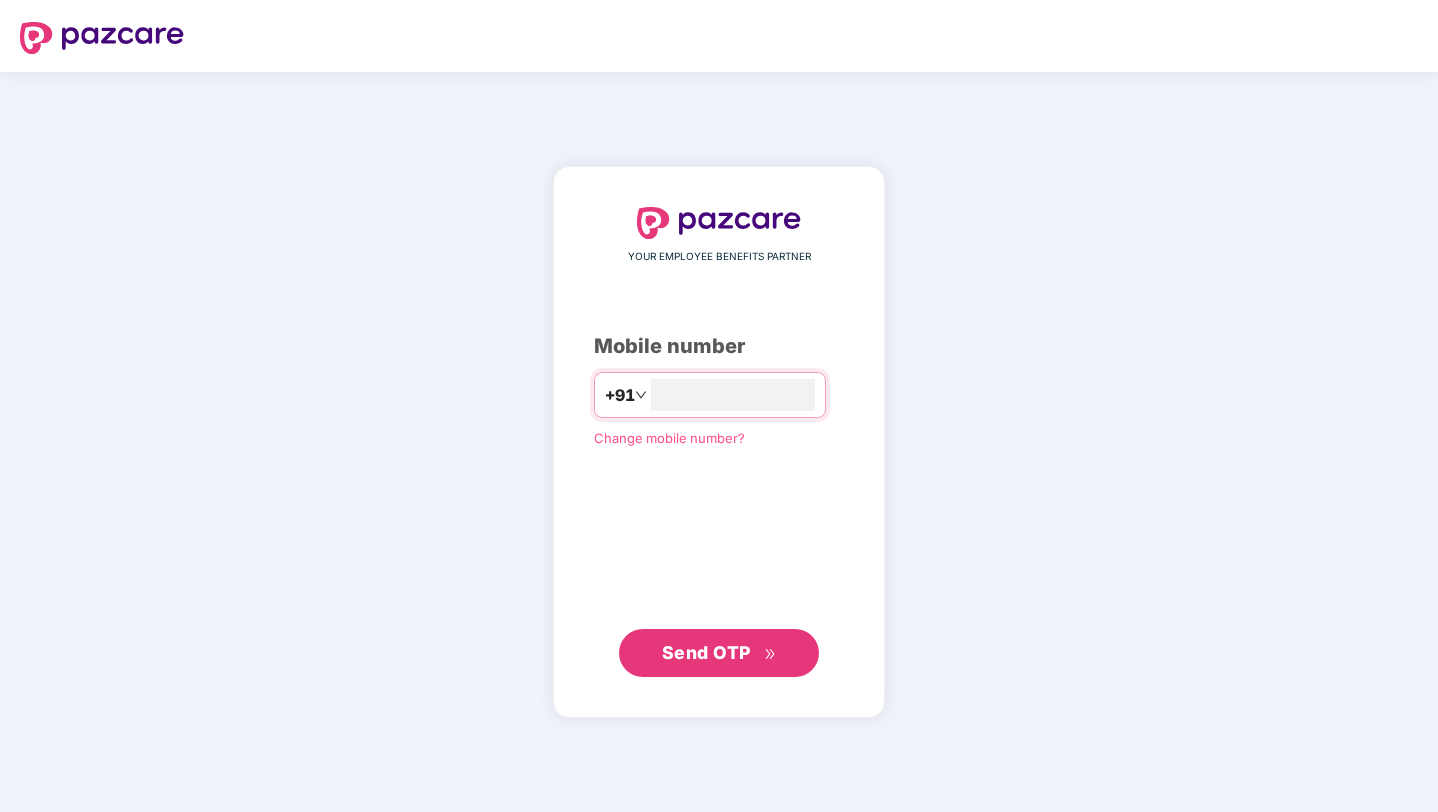 type on "*" 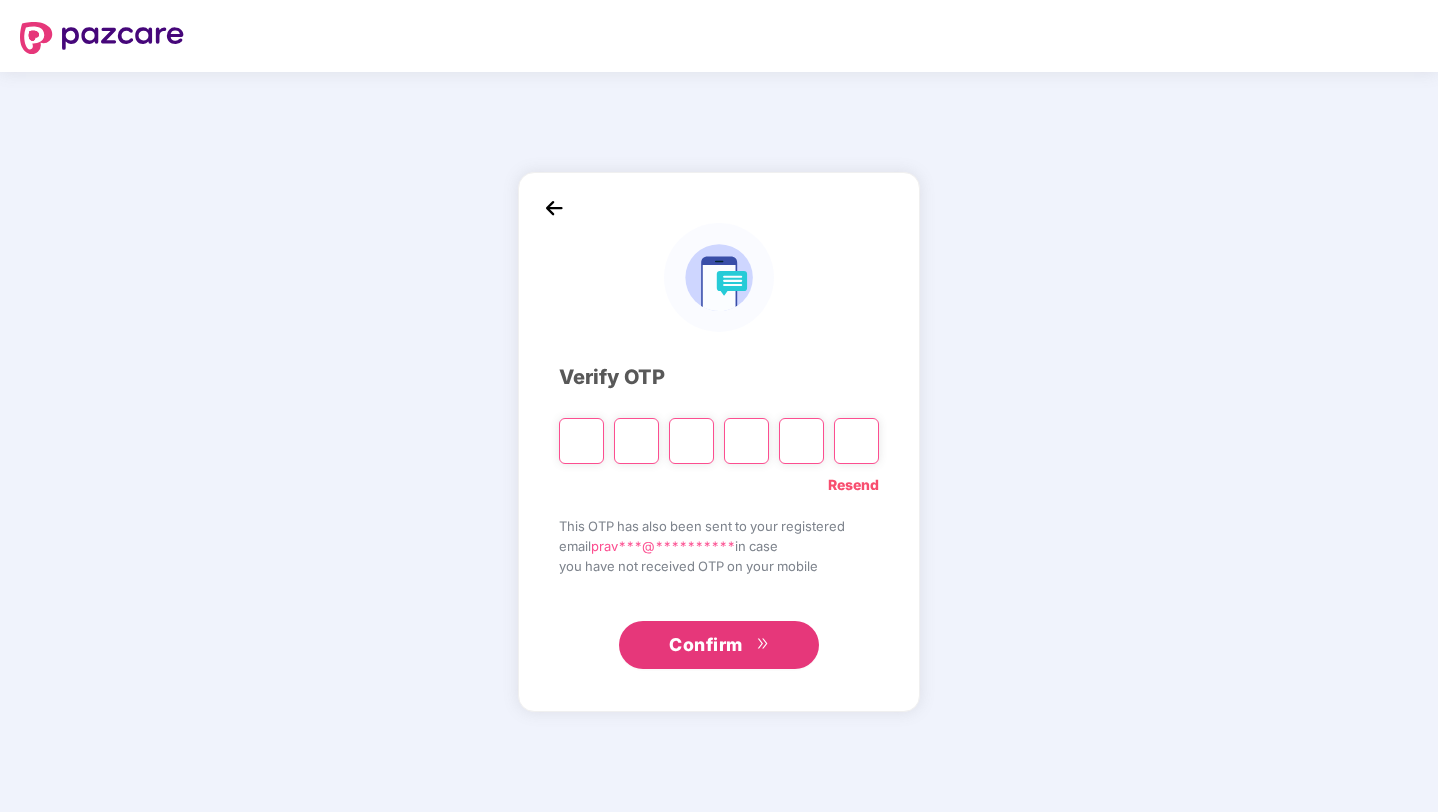 type on "*" 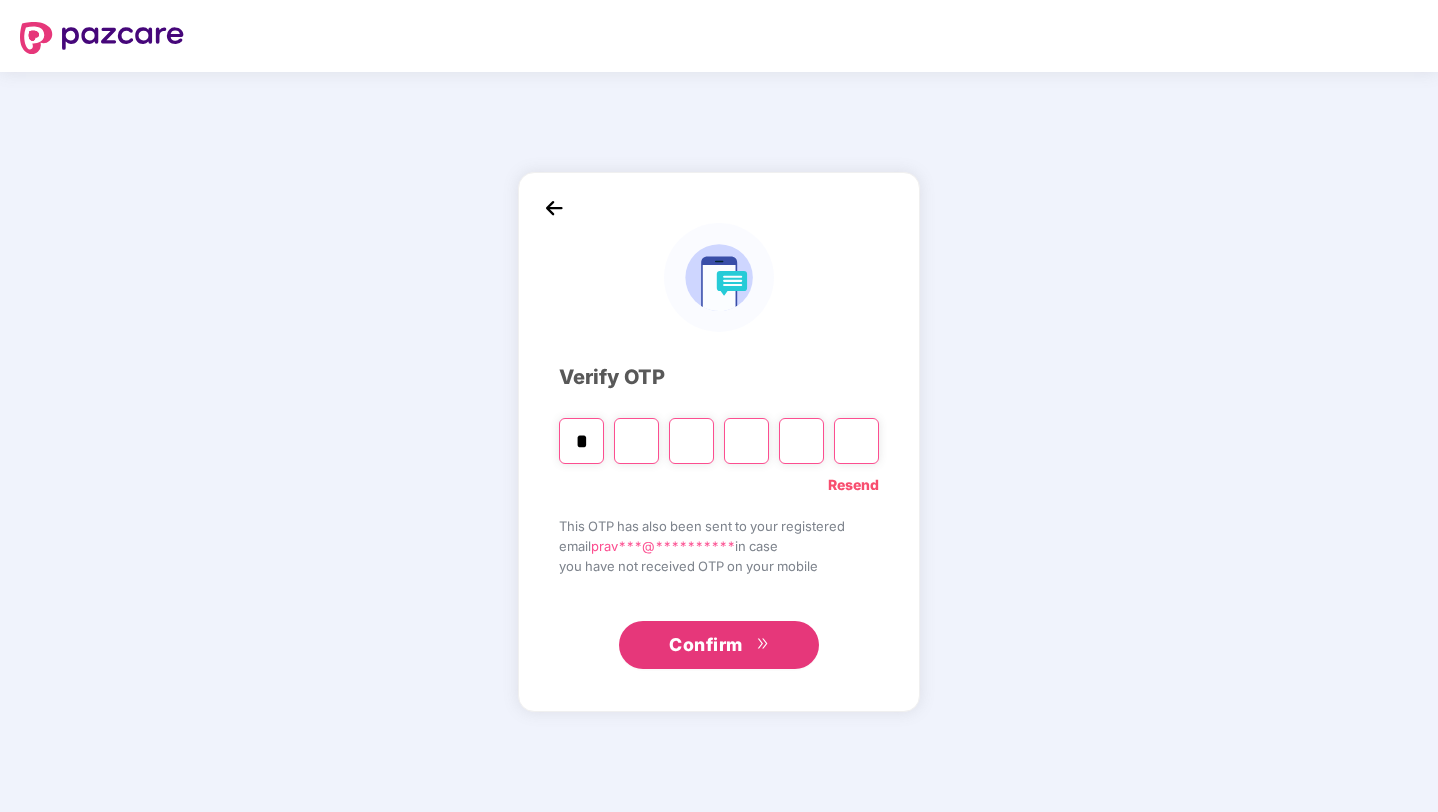type on "*" 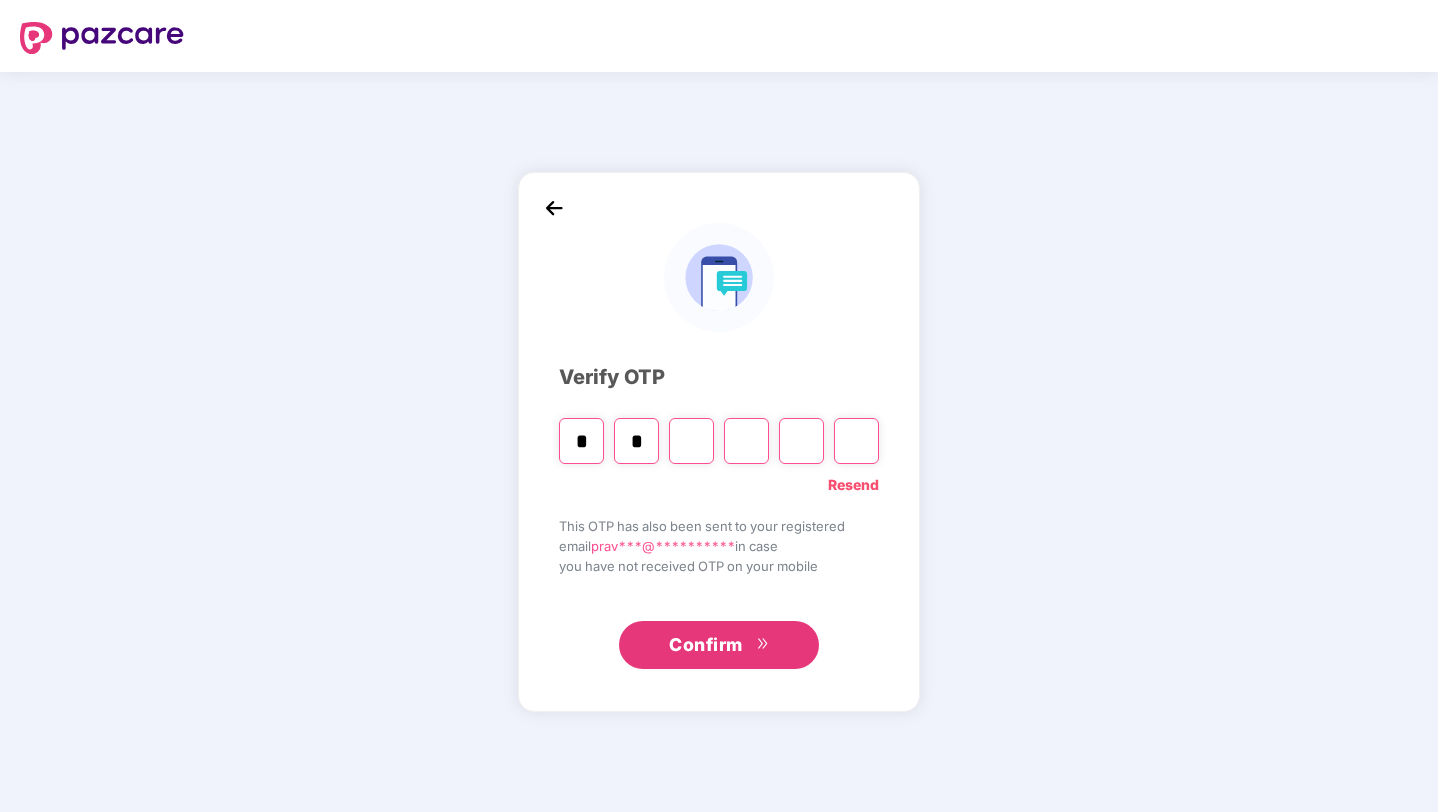 type on "*" 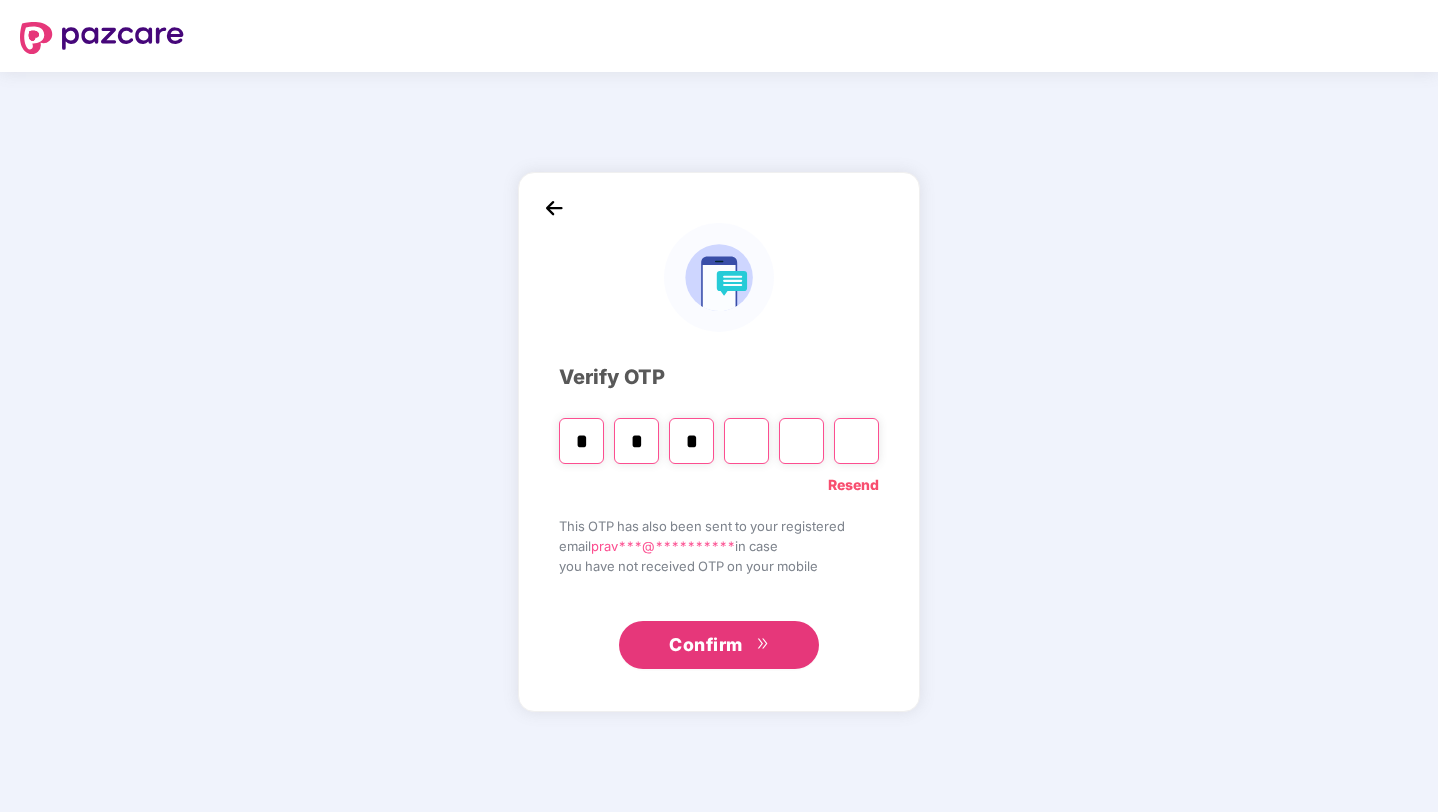 type on "*" 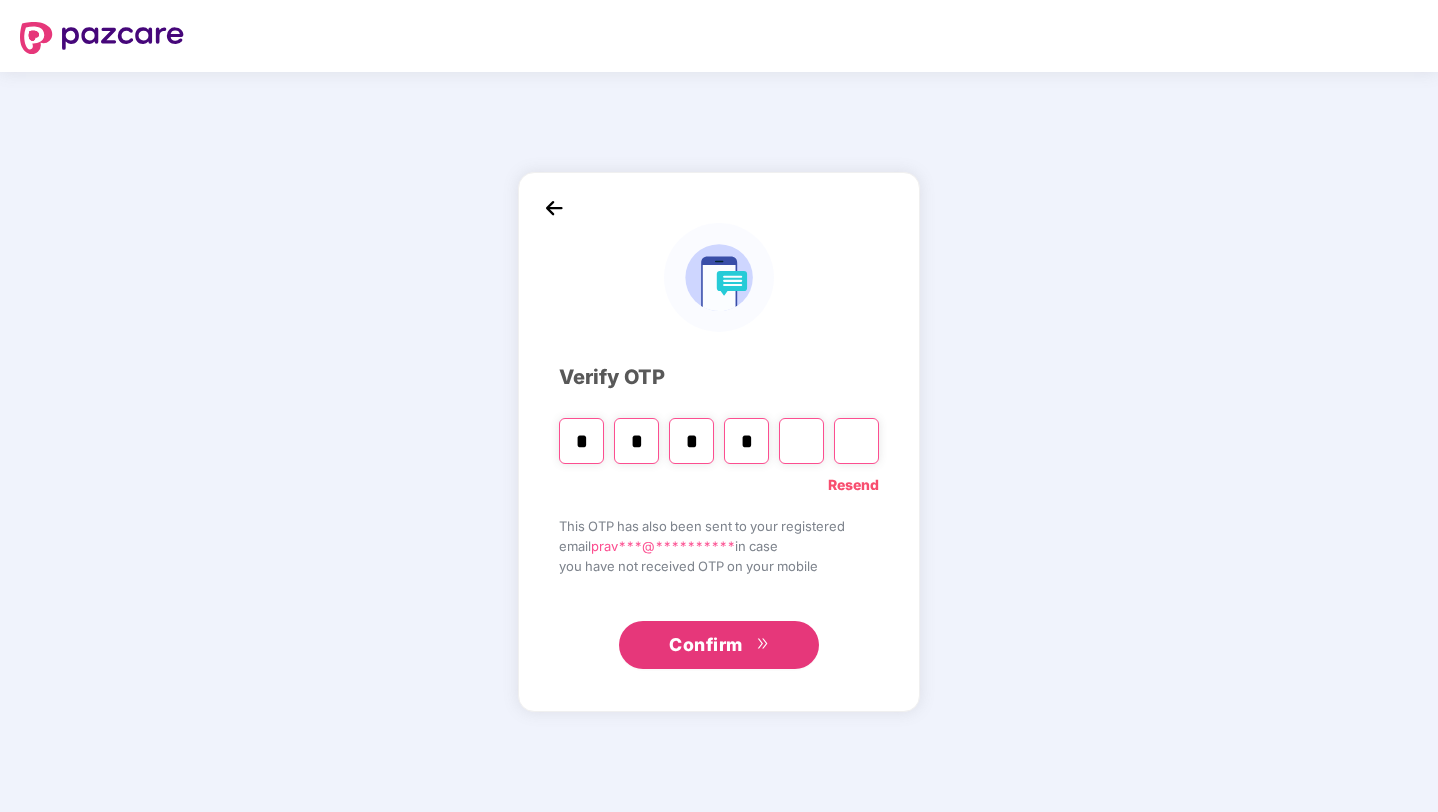 type on "*" 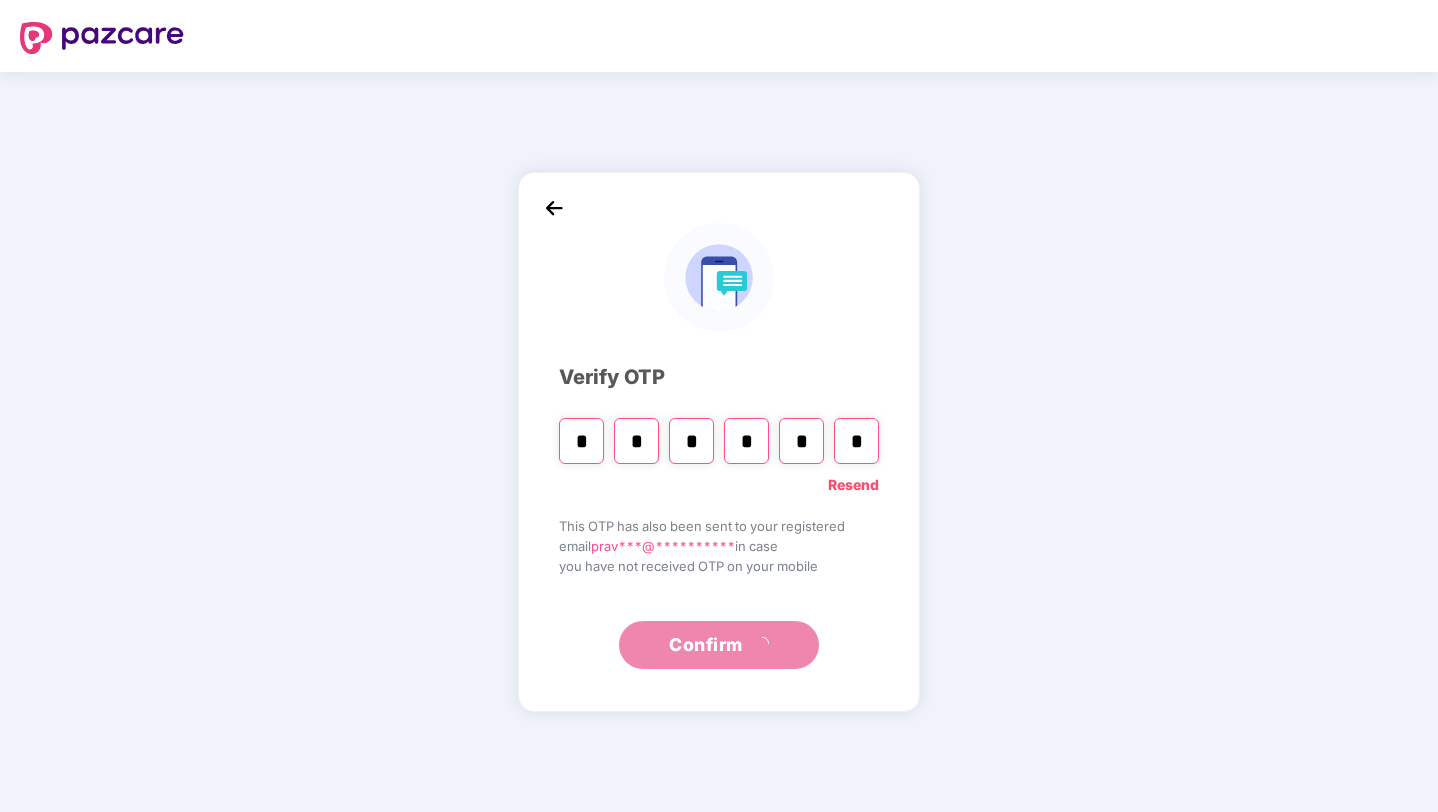 type on "*" 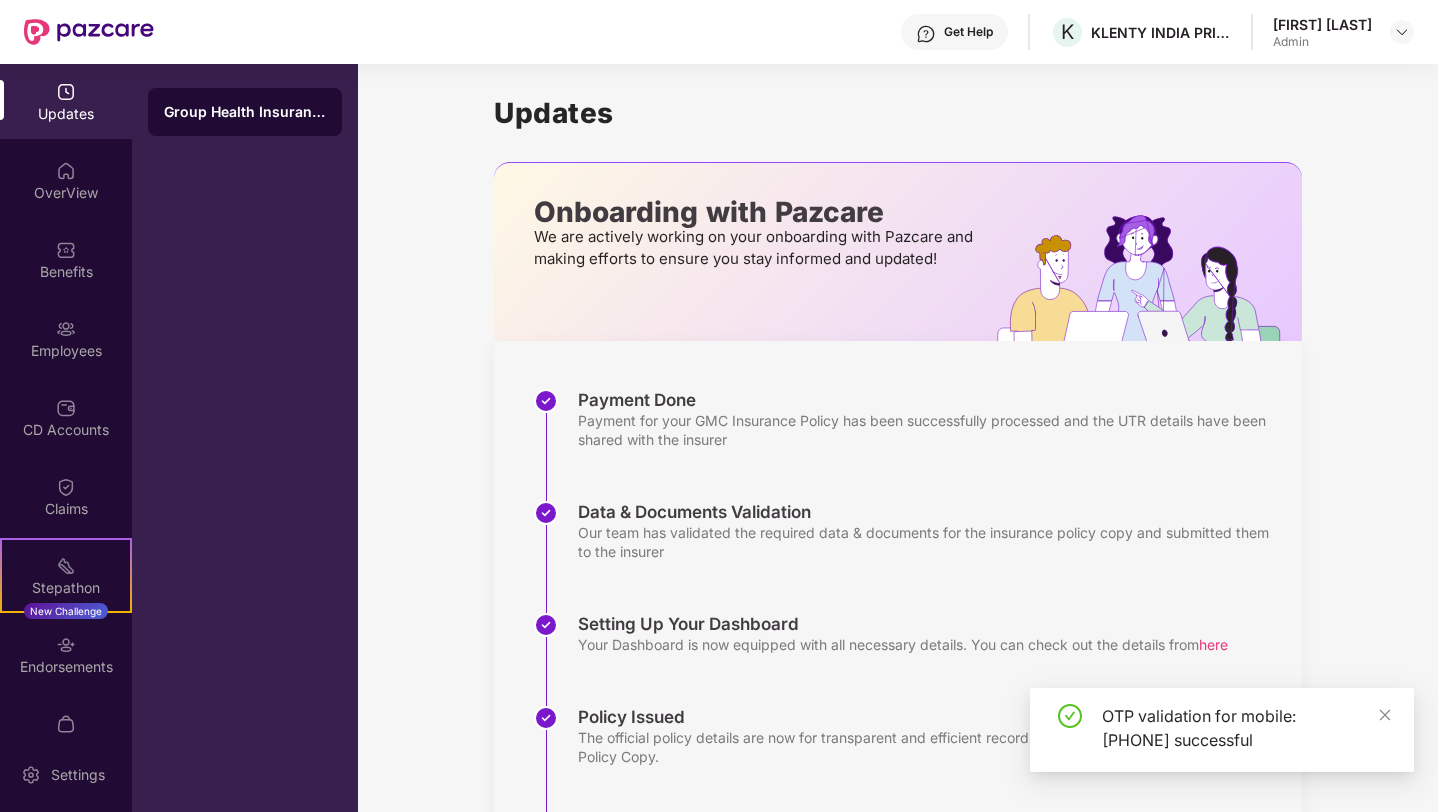 scroll, scrollTop: 139, scrollLeft: 0, axis: vertical 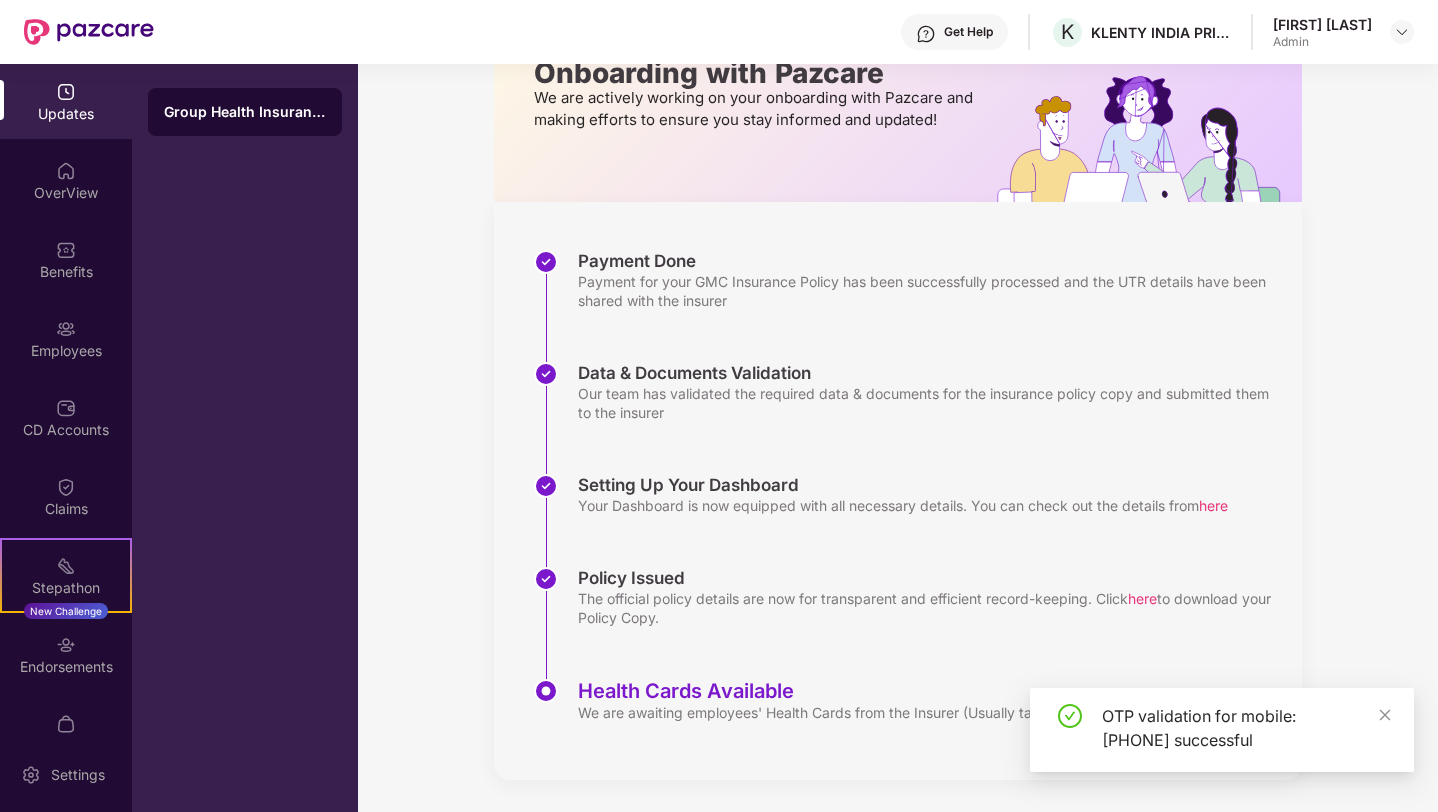 click on "Updates OverView Benefits Employees CD Accounts Claims Stepathon New Challenge Endorsements My Orders" at bounding box center (66, 400) 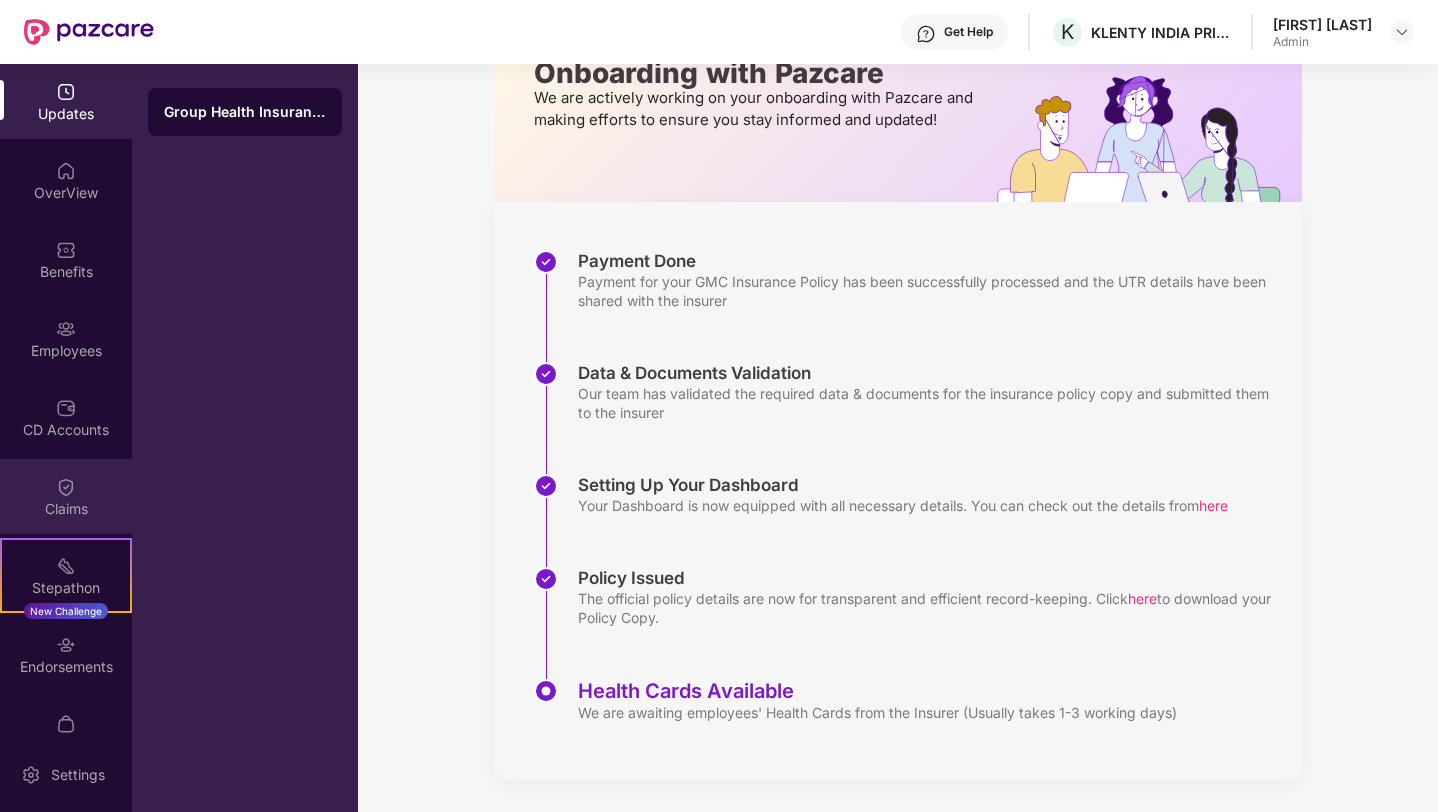 click on "Claims" at bounding box center (66, 509) 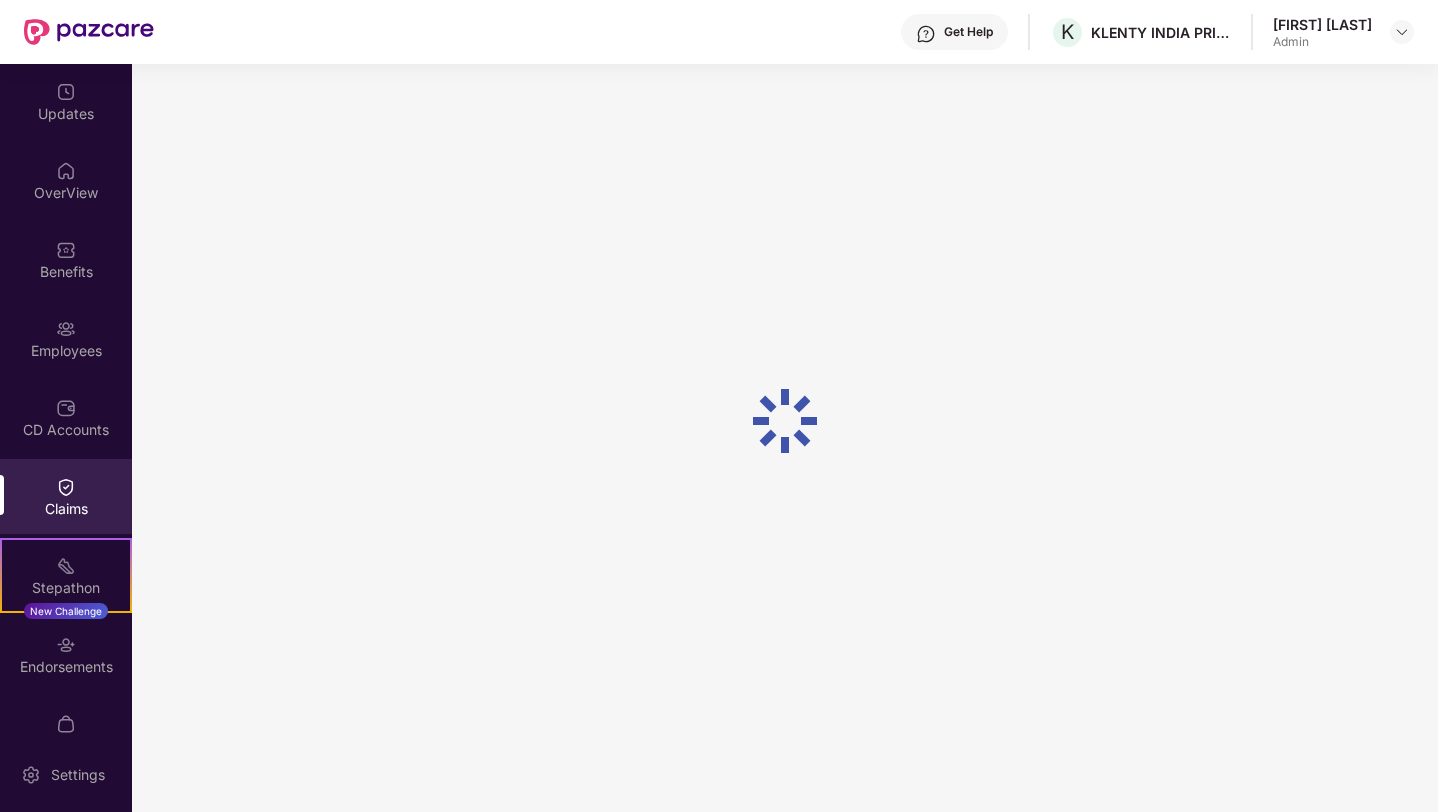 scroll, scrollTop: 0, scrollLeft: 0, axis: both 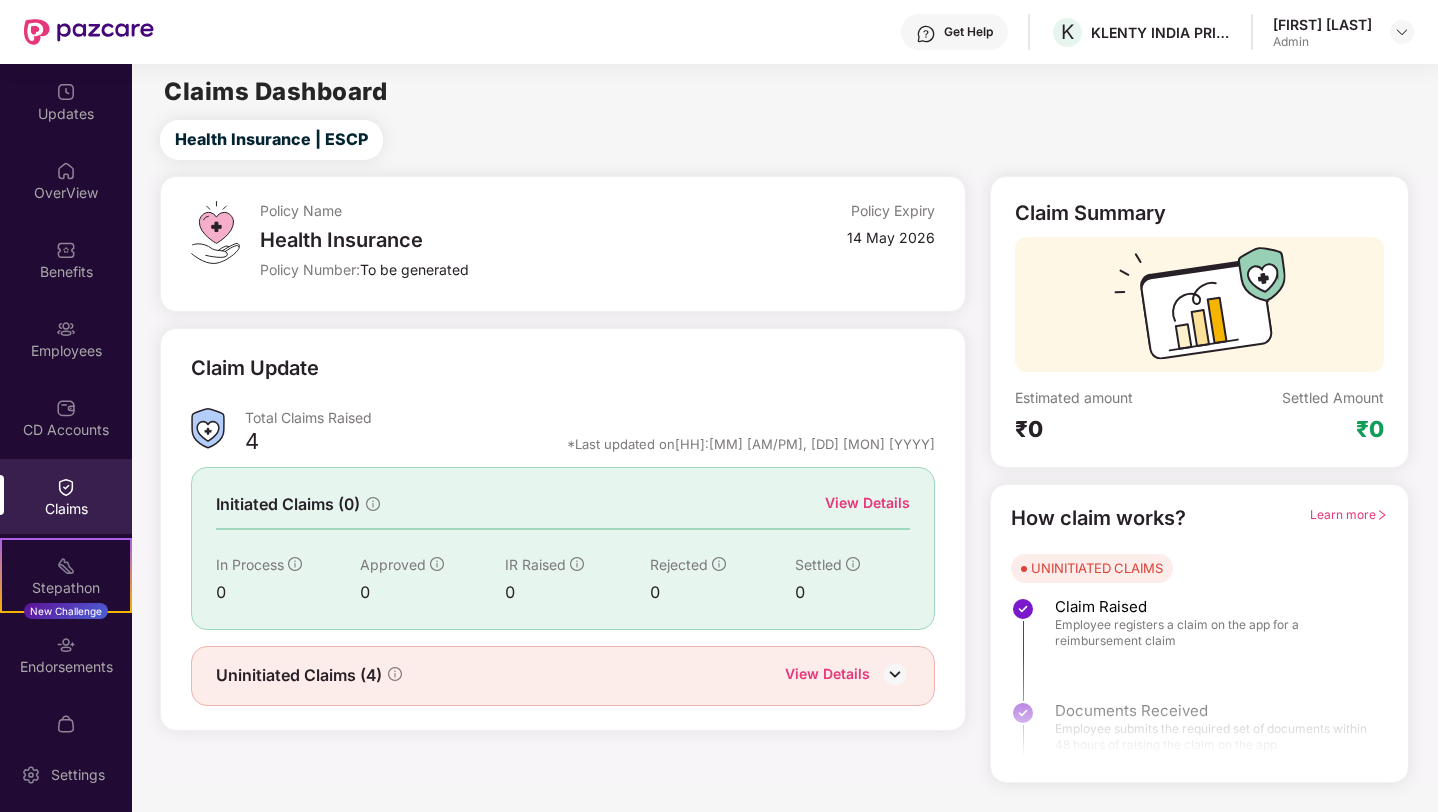 click on "Uninitiated Claims (4) View Details" at bounding box center (563, 676) 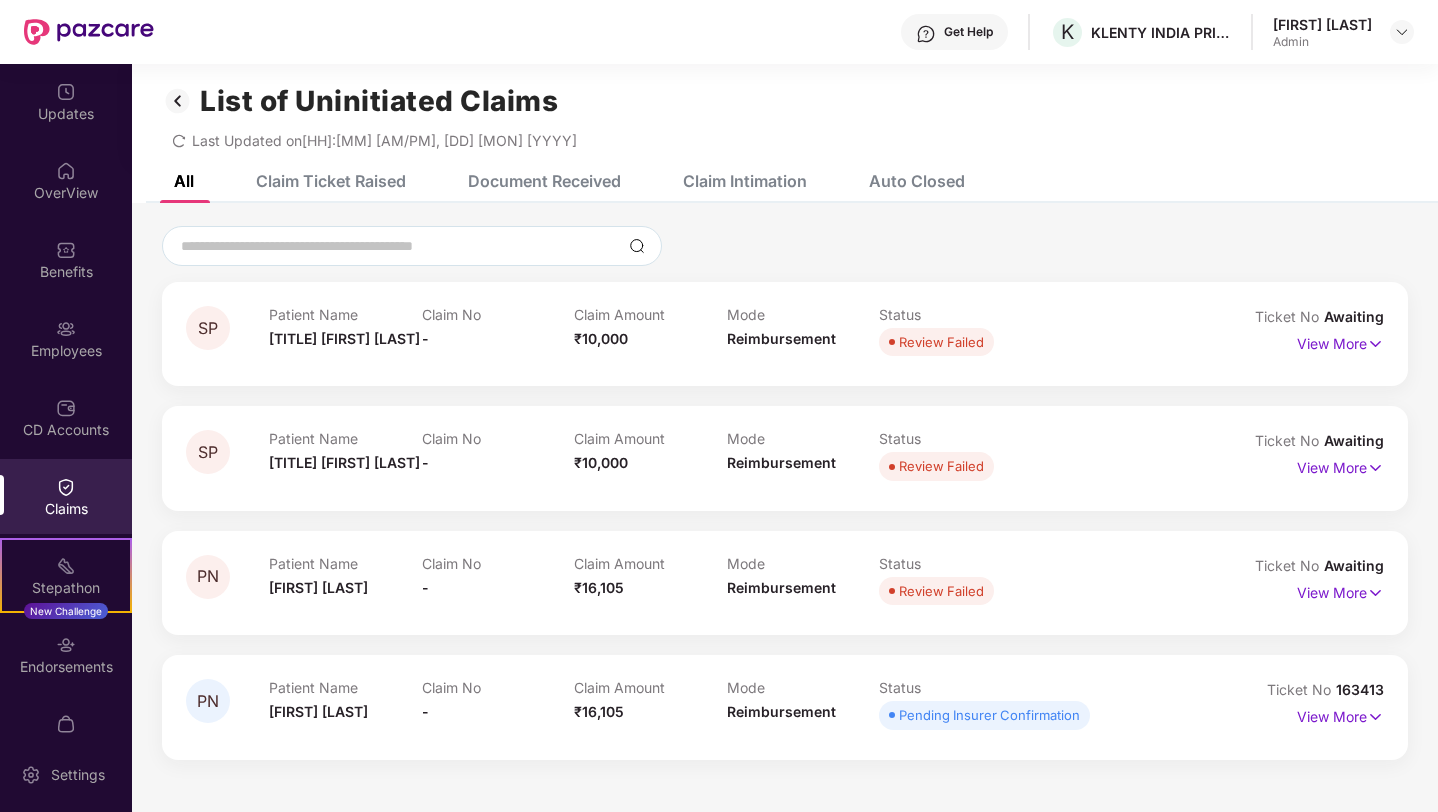 scroll, scrollTop: 15, scrollLeft: 0, axis: vertical 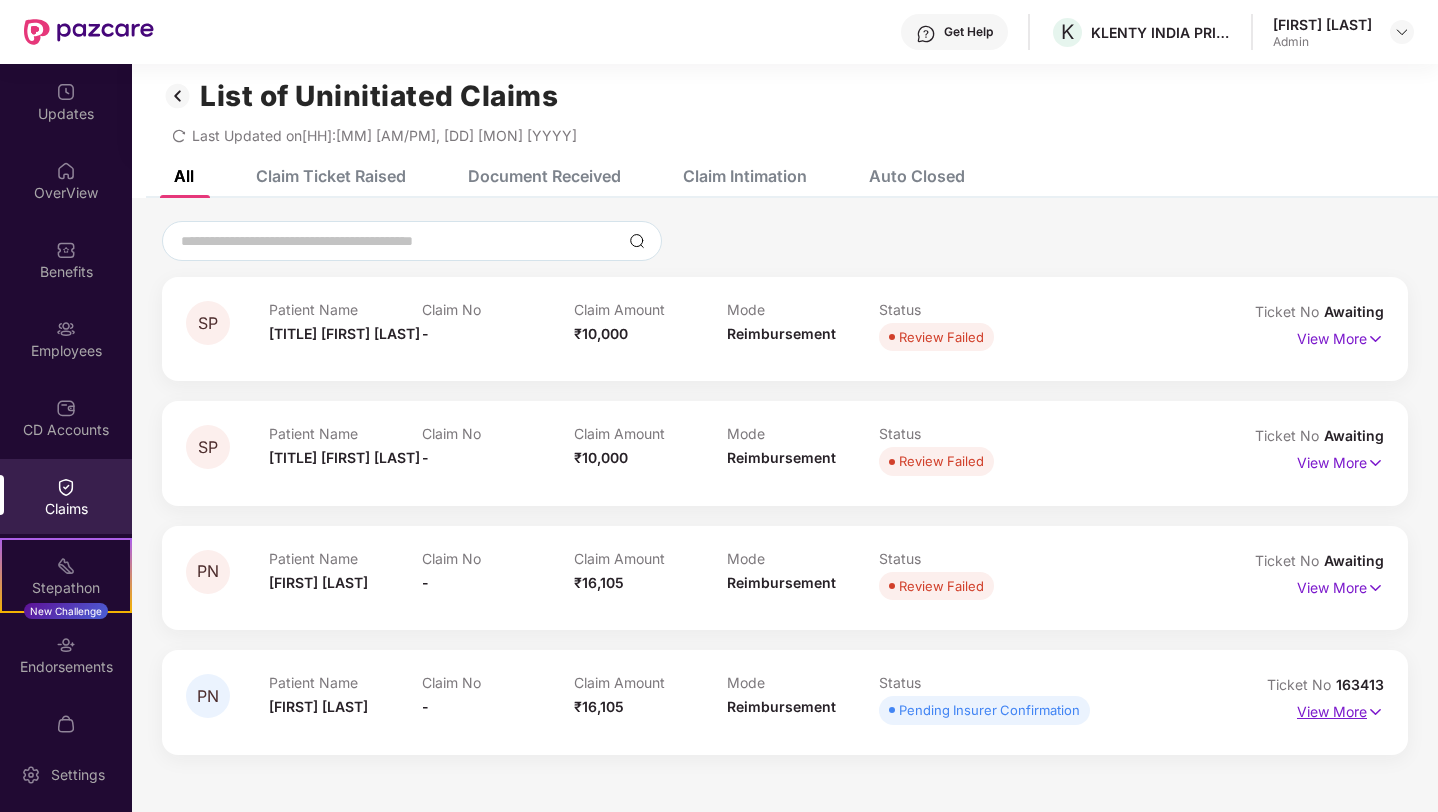 click on "View More" at bounding box center (1340, 709) 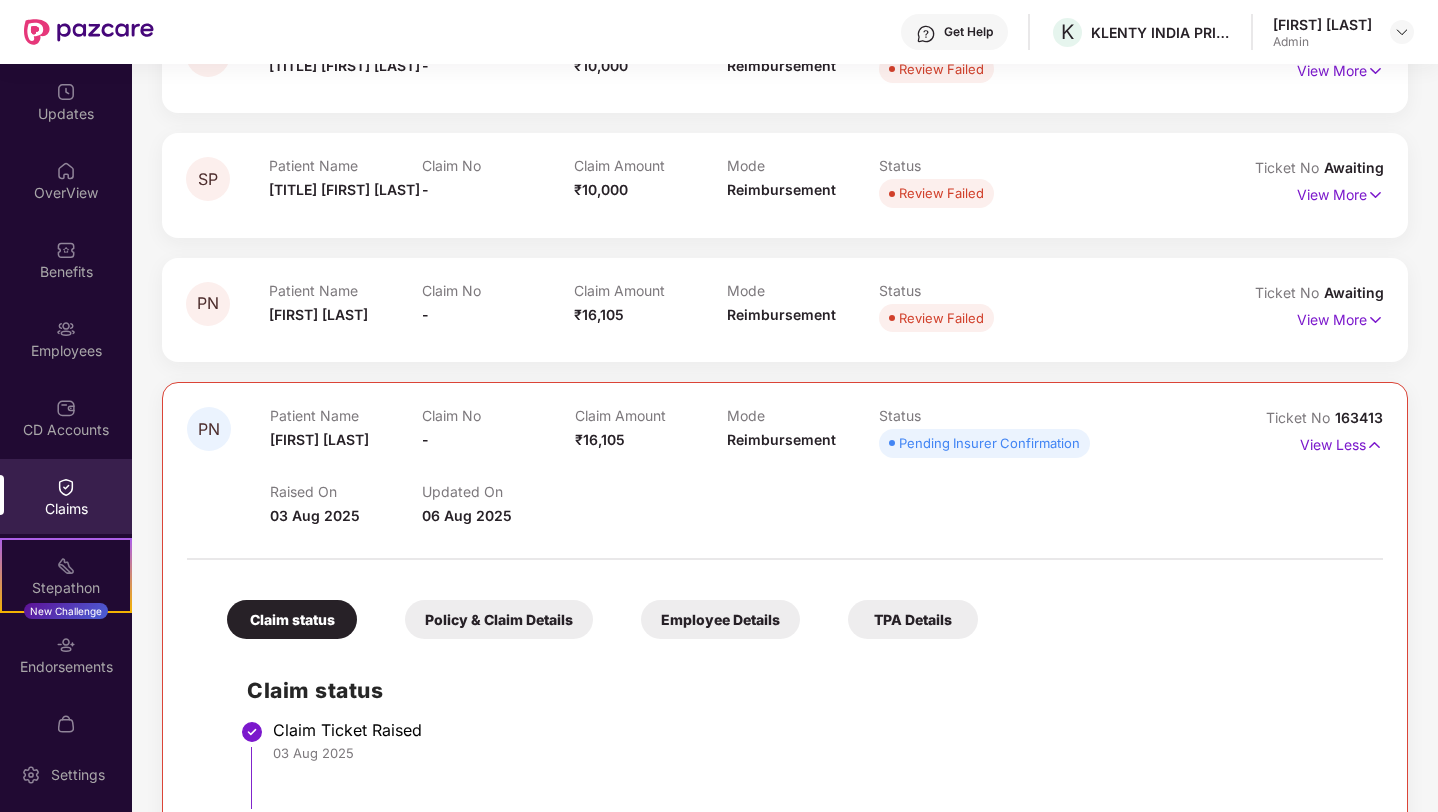 scroll, scrollTop: 566, scrollLeft: 0, axis: vertical 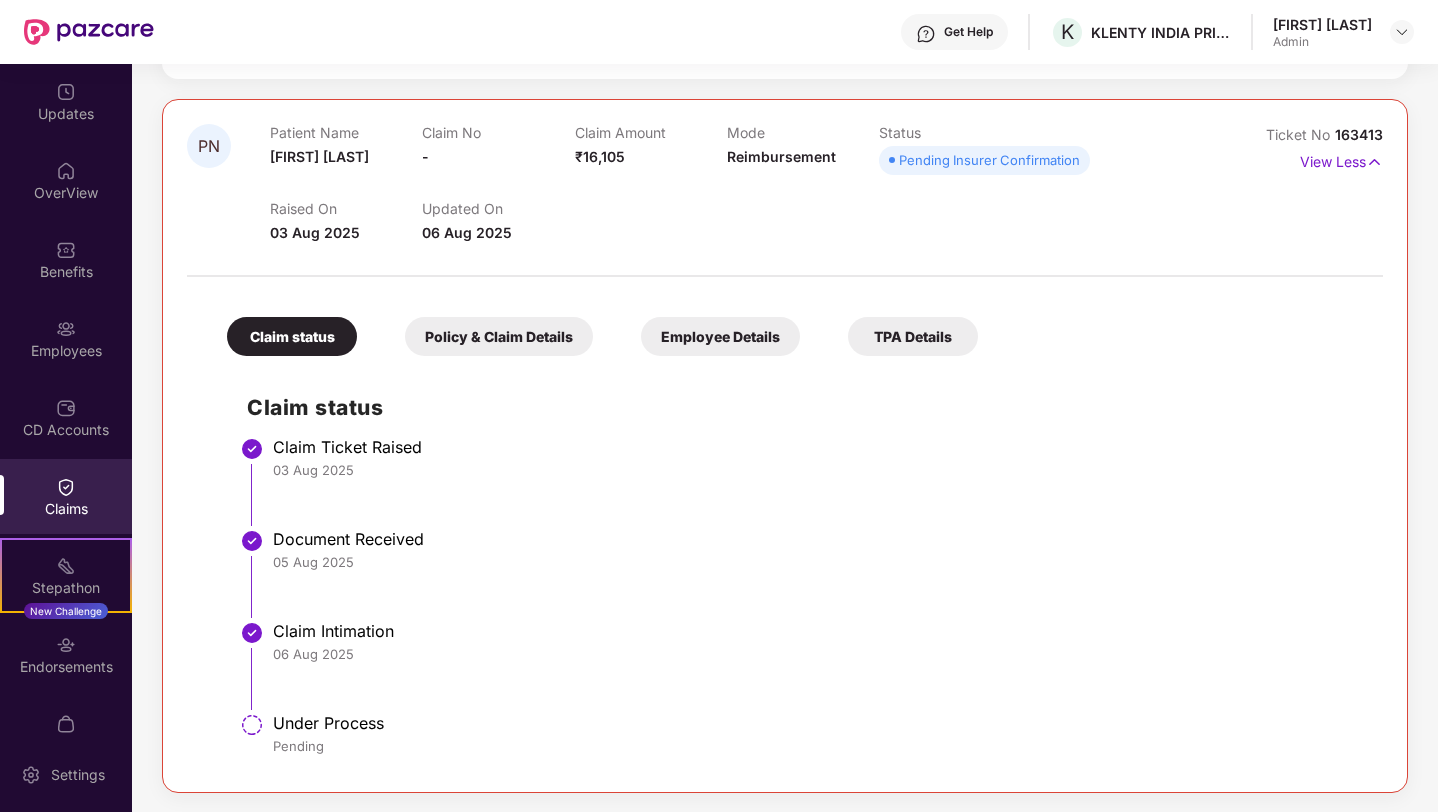click on "Policy & Claim Details" at bounding box center [499, 336] 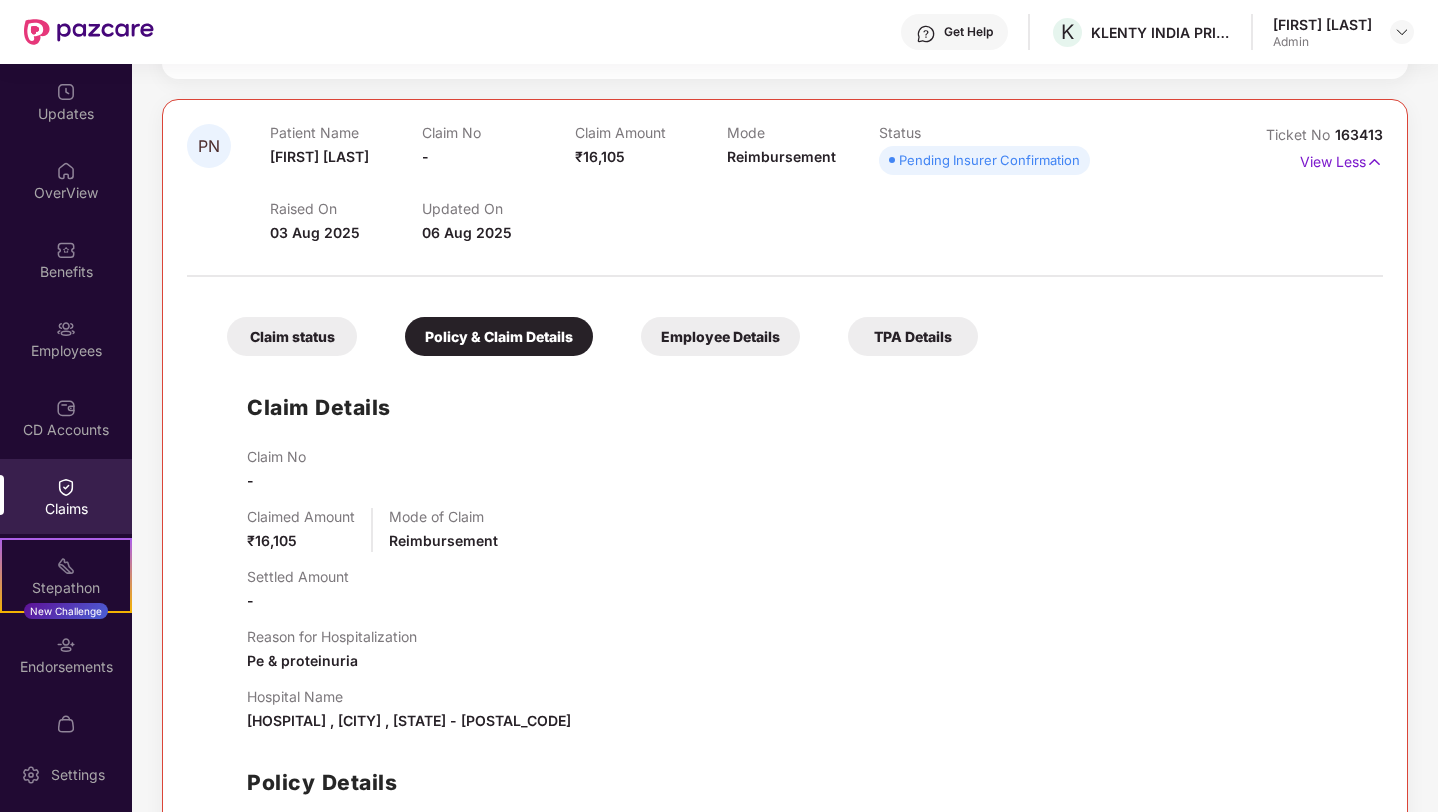 click on "Employee Details" at bounding box center [720, 336] 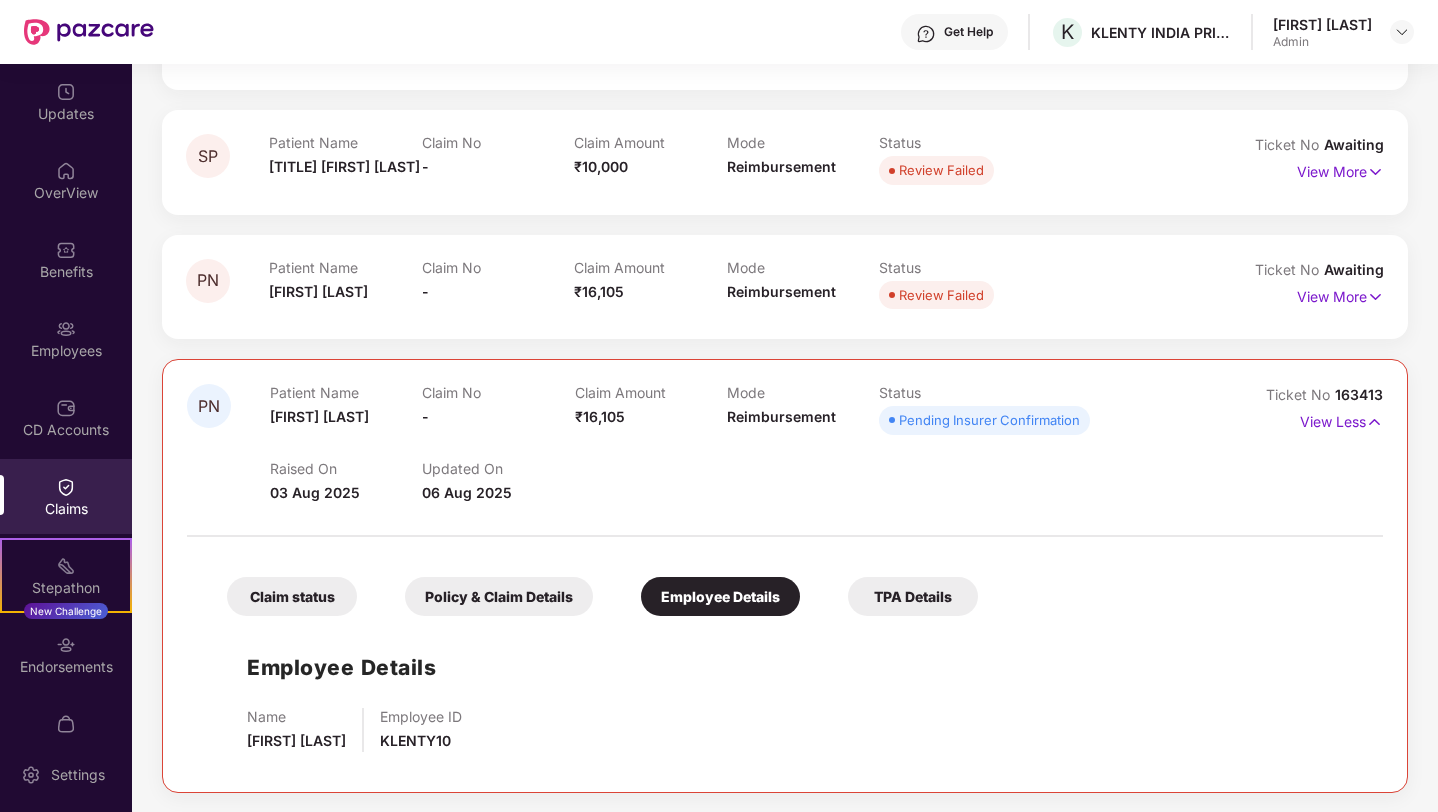 click on "TPA Details" at bounding box center (913, 596) 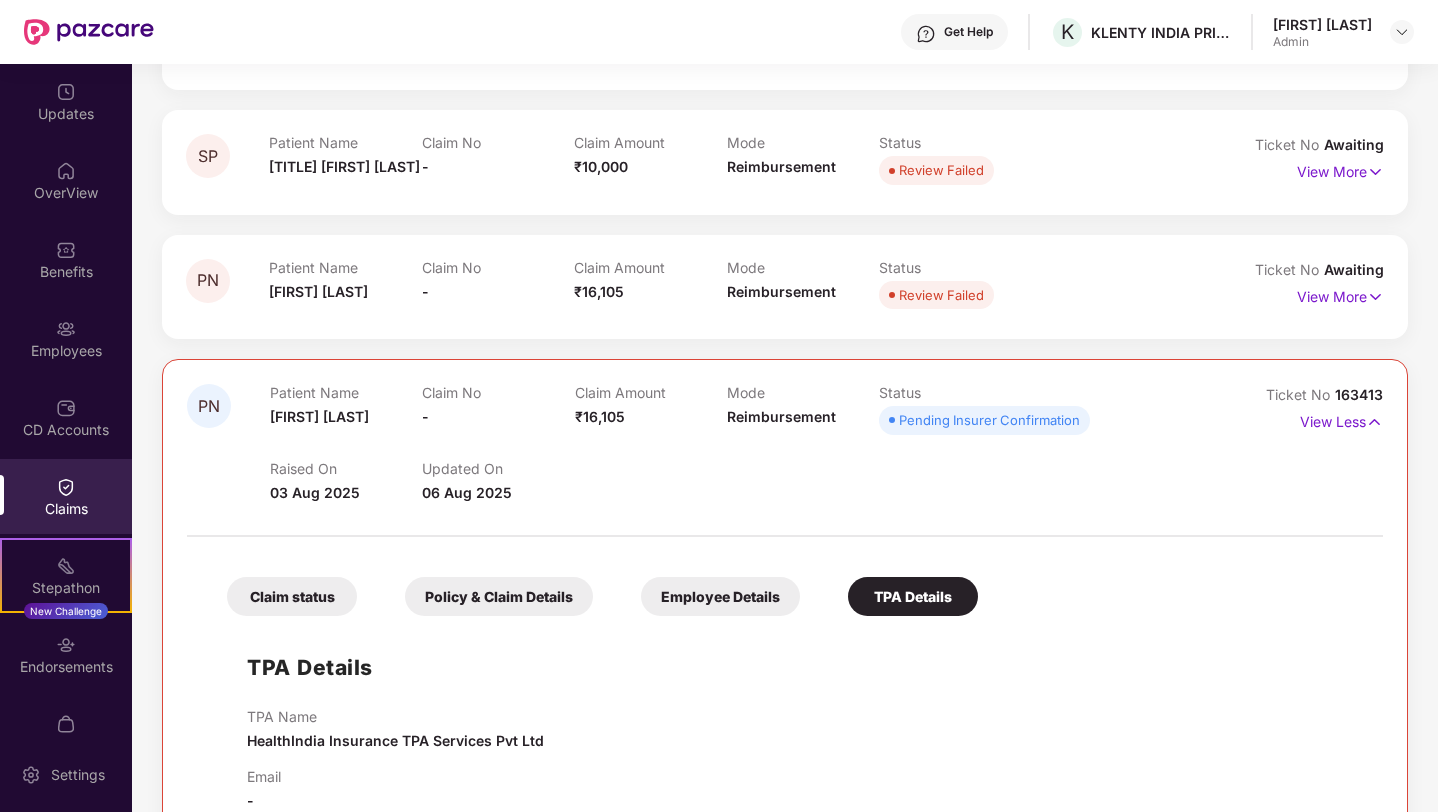scroll, scrollTop: 350, scrollLeft: 0, axis: vertical 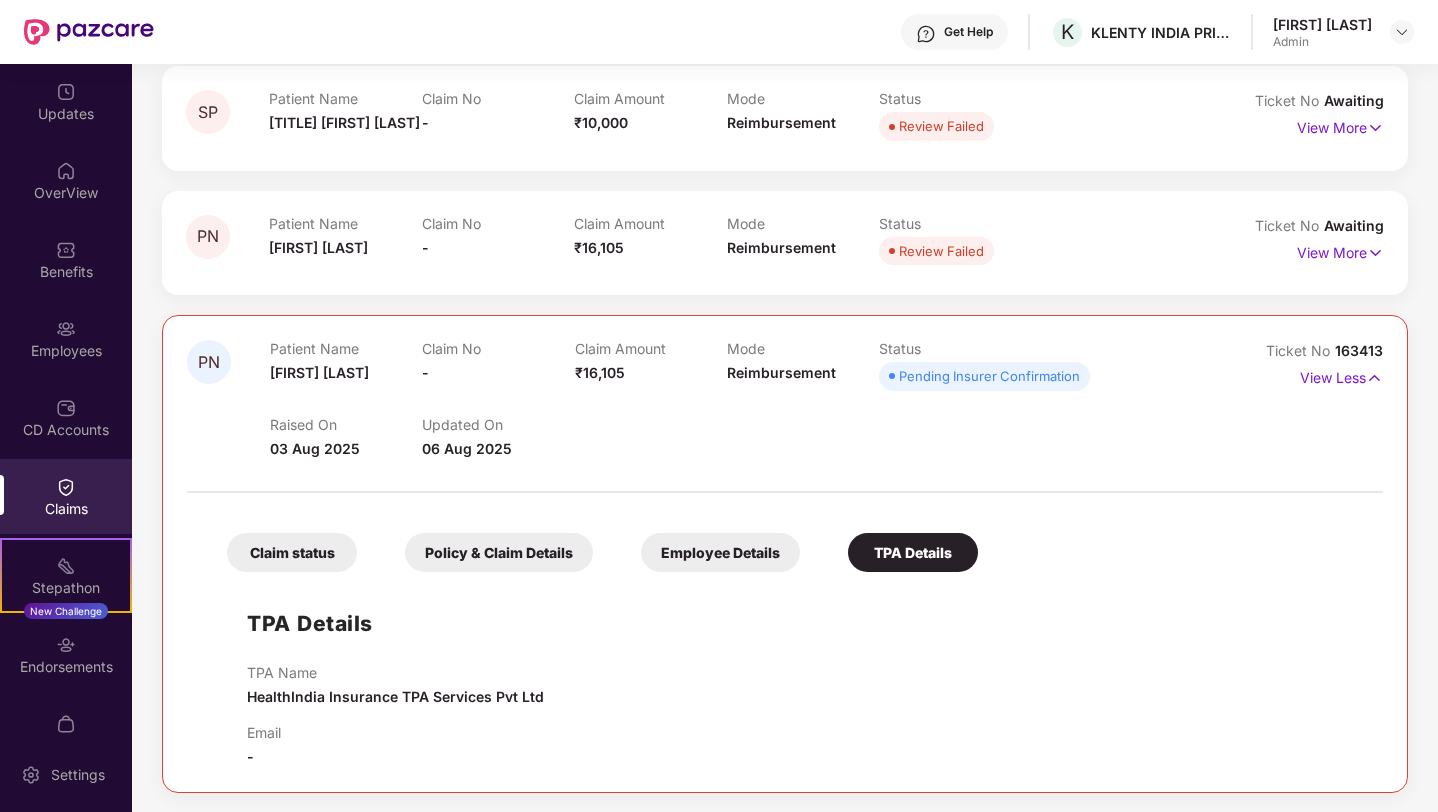 click on "Claim status" at bounding box center [292, 552] 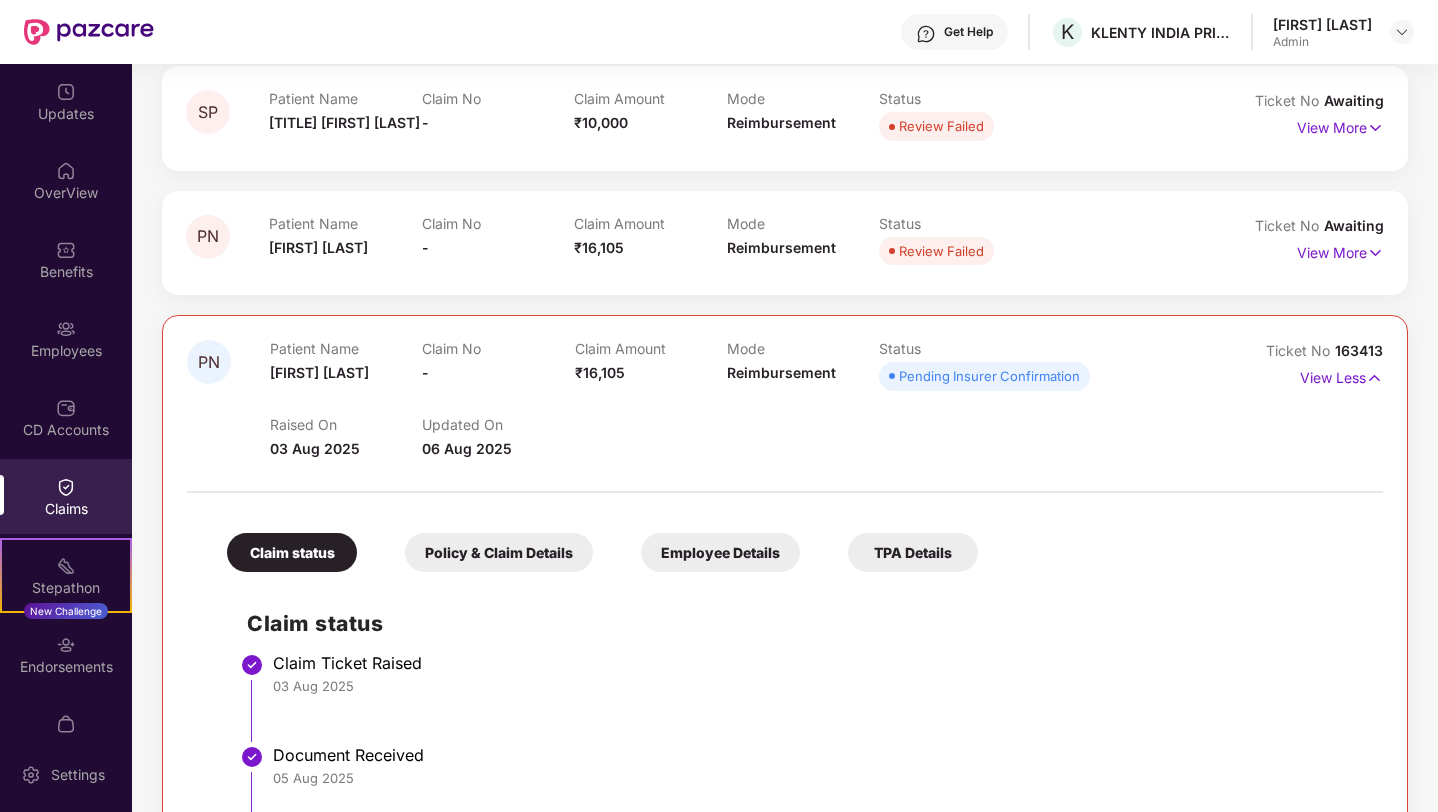 scroll, scrollTop: 566, scrollLeft: 0, axis: vertical 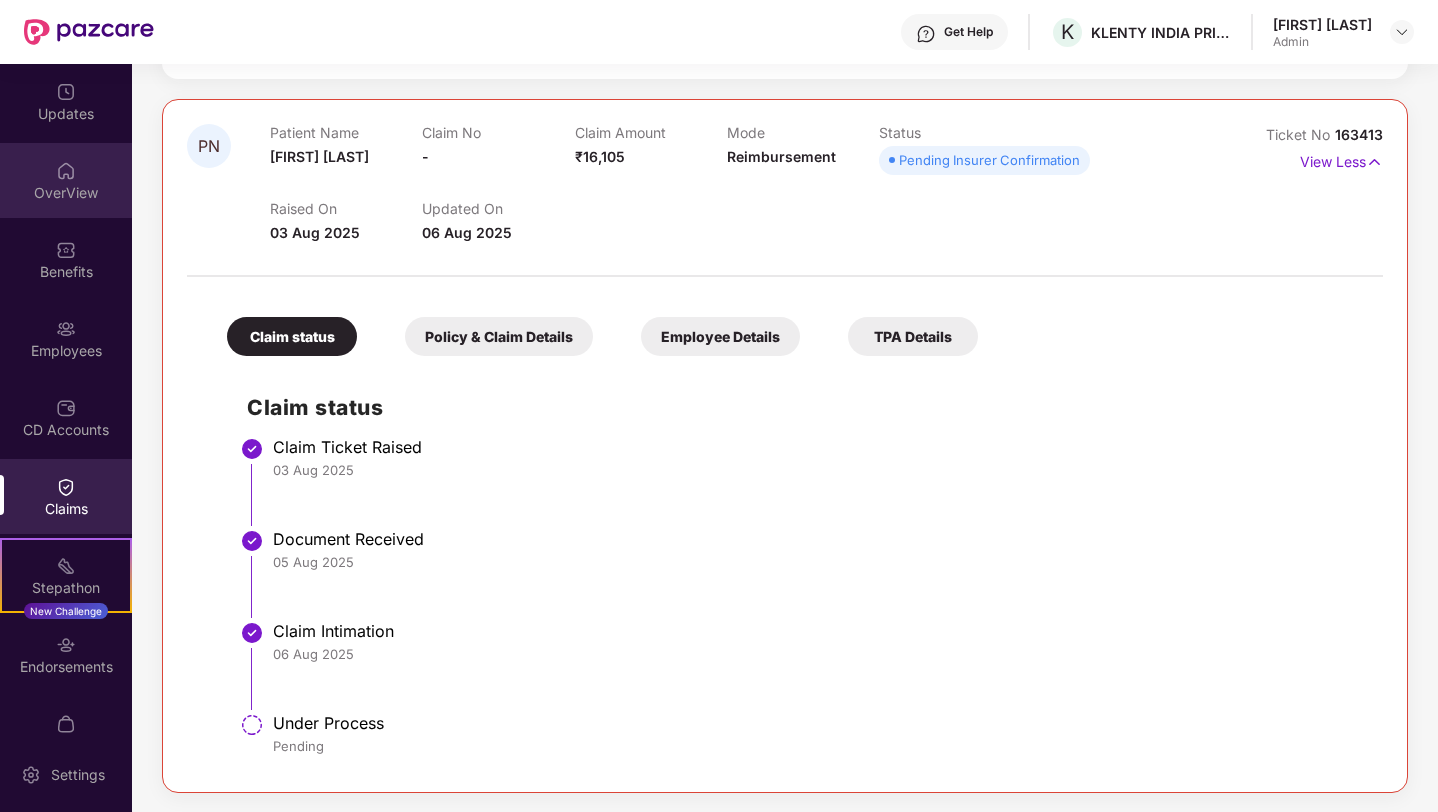 click on "OverView" at bounding box center (66, 193) 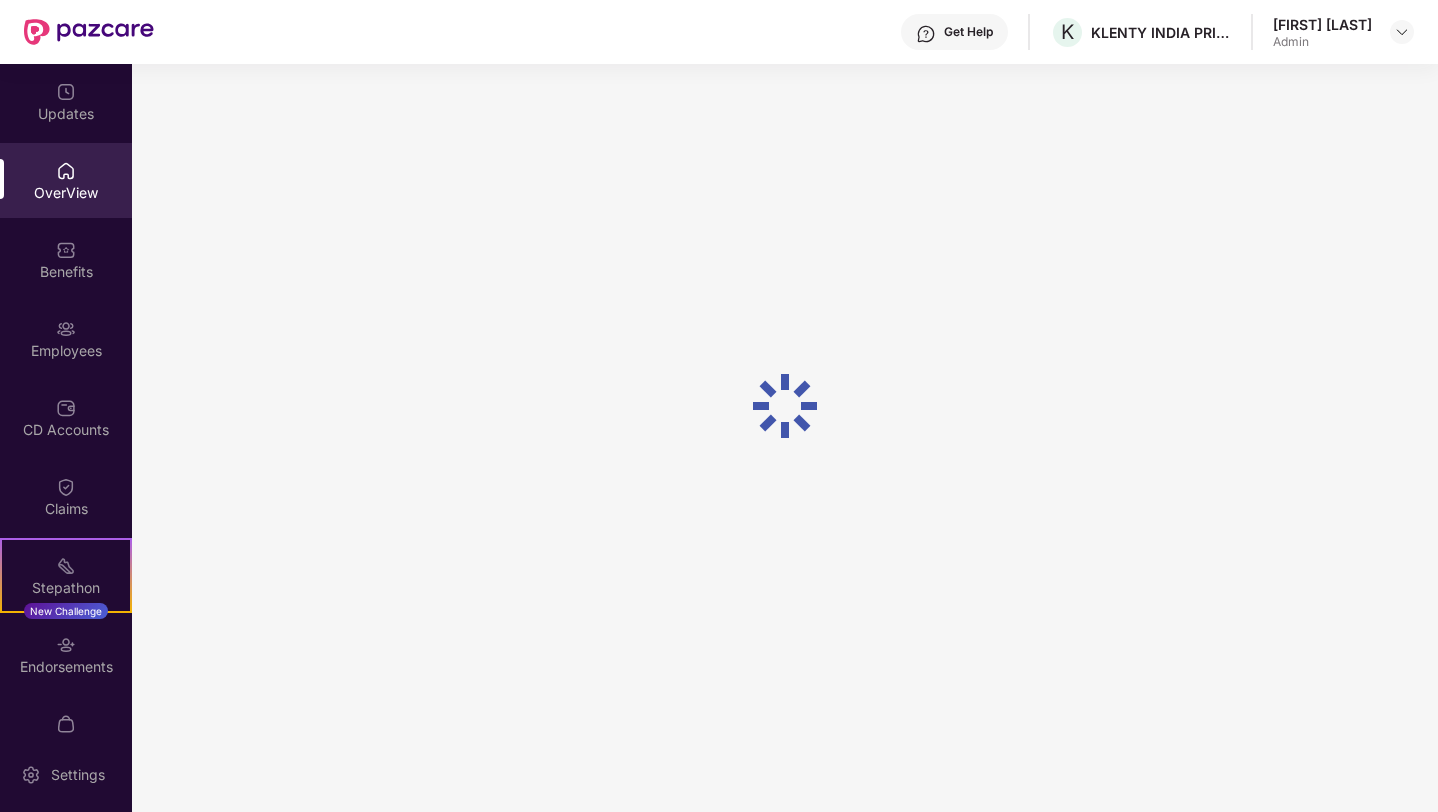 scroll, scrollTop: 64, scrollLeft: 0, axis: vertical 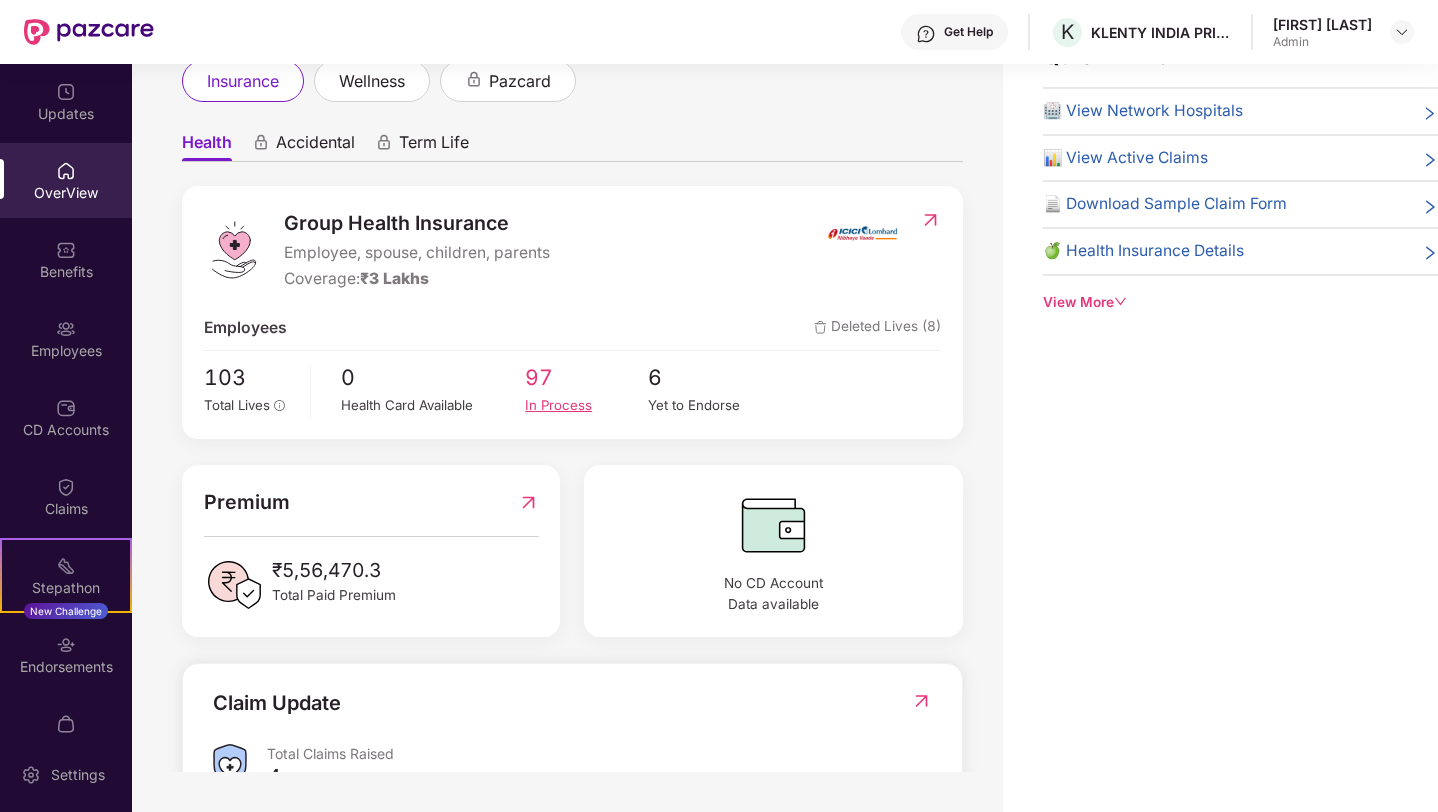 click on "In Process" at bounding box center (586, 405) 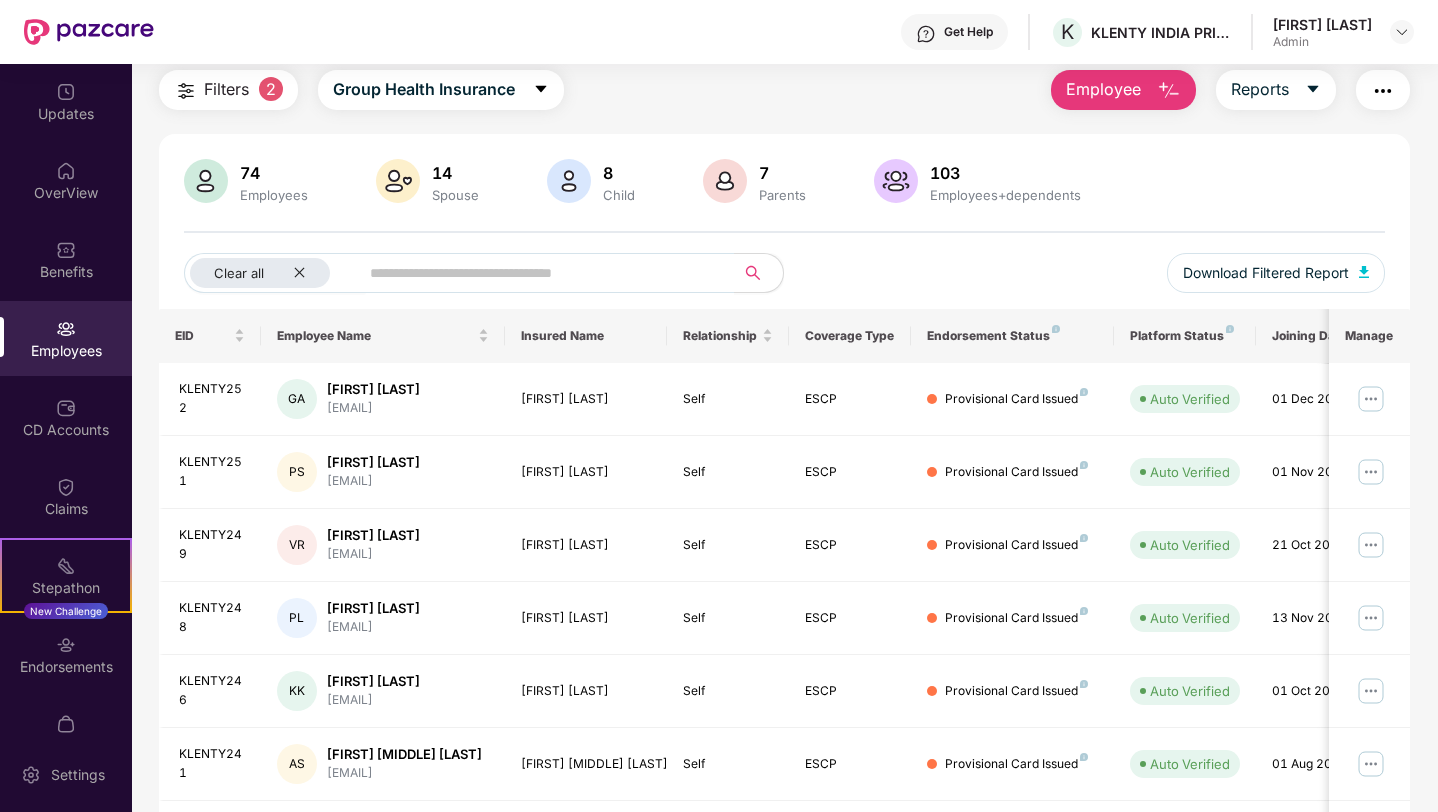 click at bounding box center [89, 32] 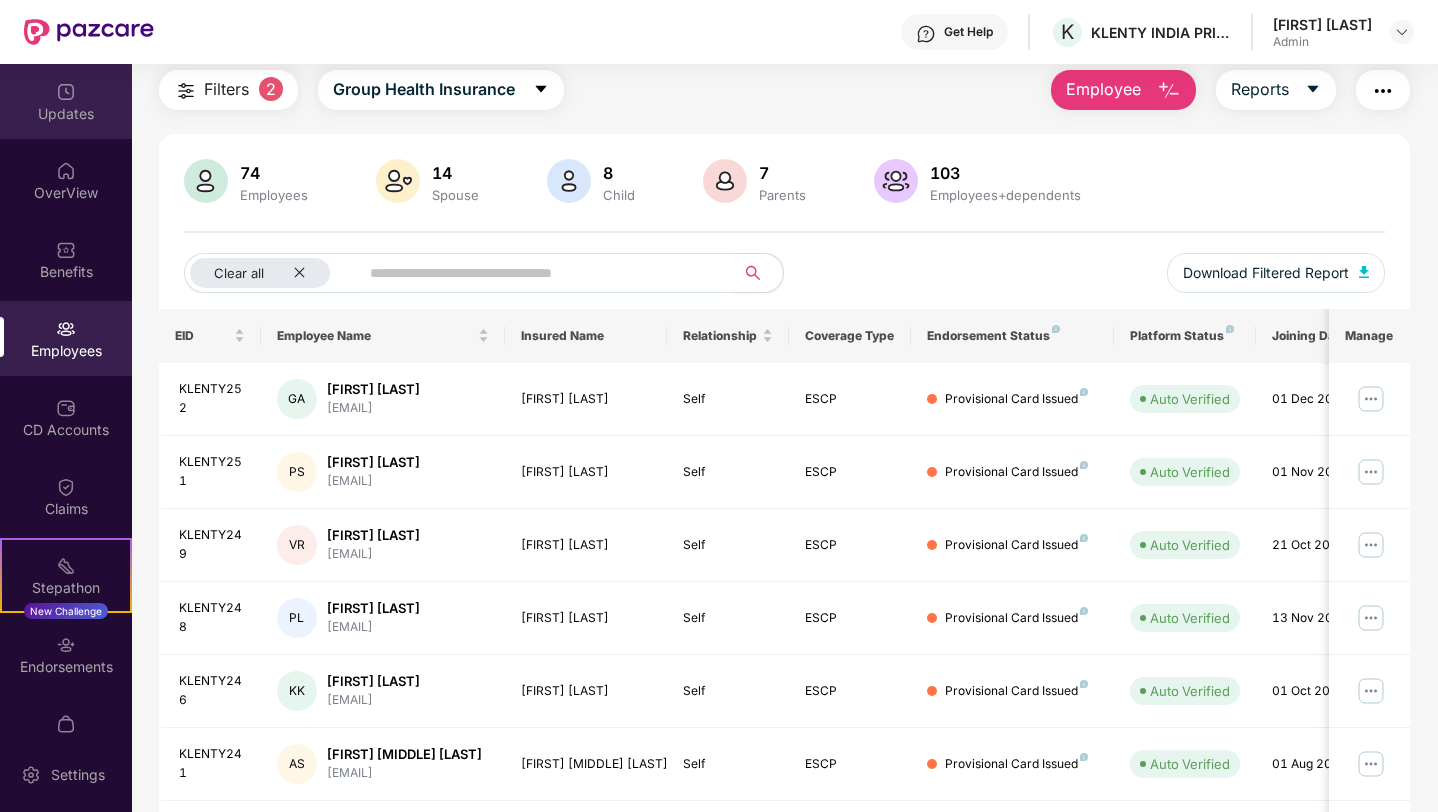 click at bounding box center (66, 92) 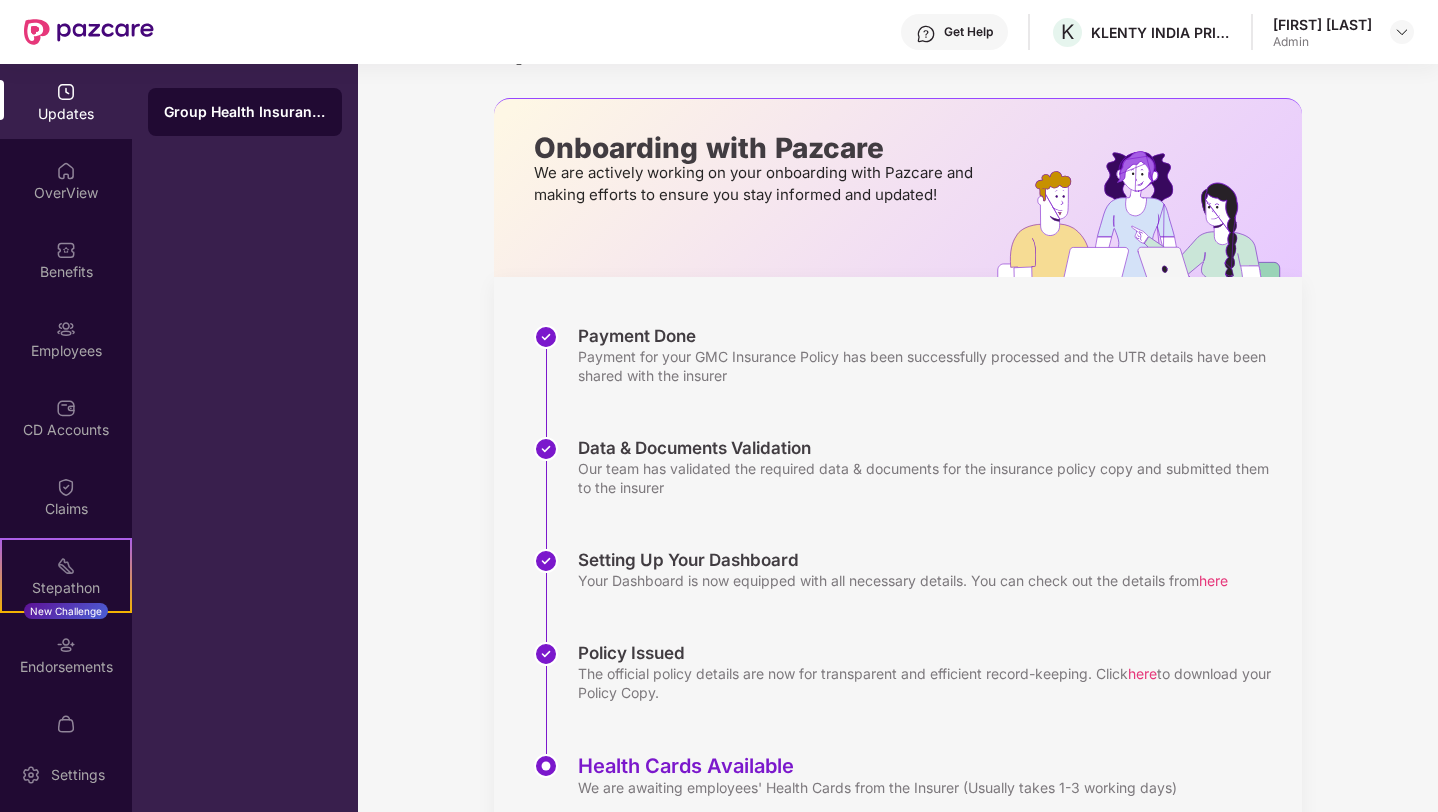 click at bounding box center (89, 32) 